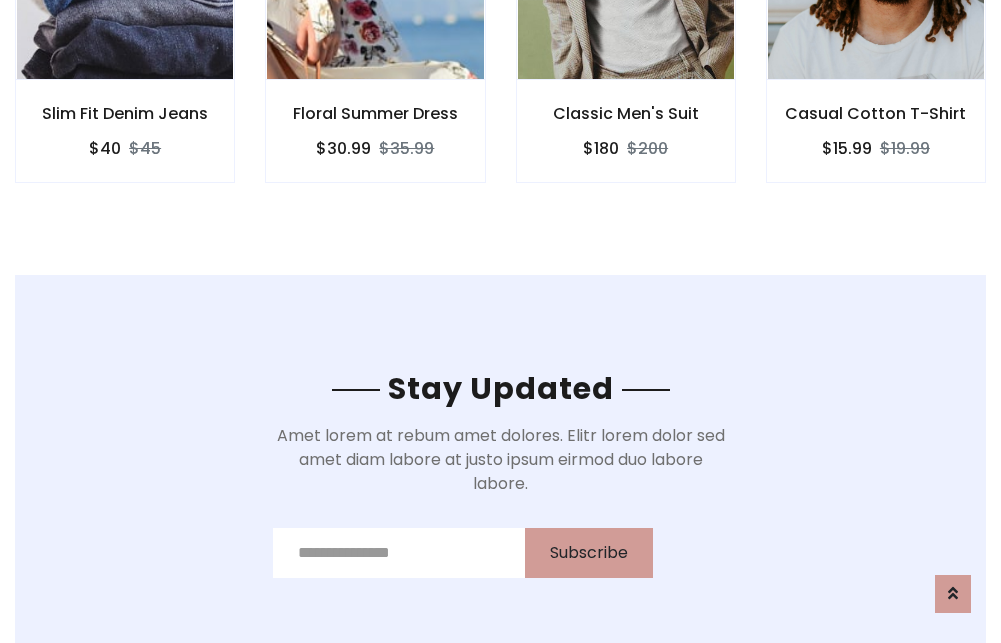 scroll, scrollTop: 3012, scrollLeft: 0, axis: vertical 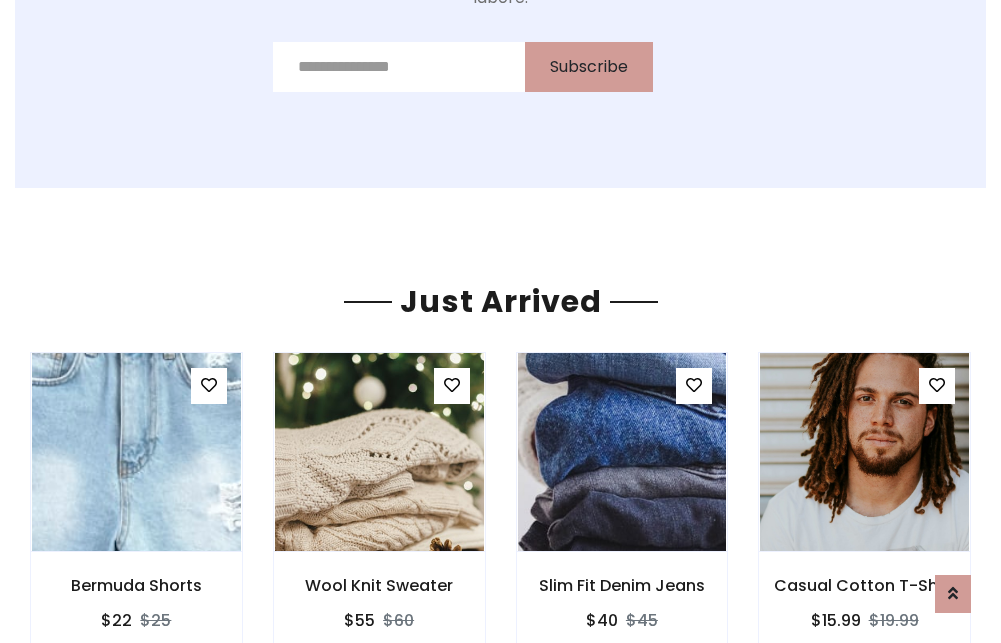 click on "Classic Men's Suit
$180
$200" at bounding box center [626, -441] 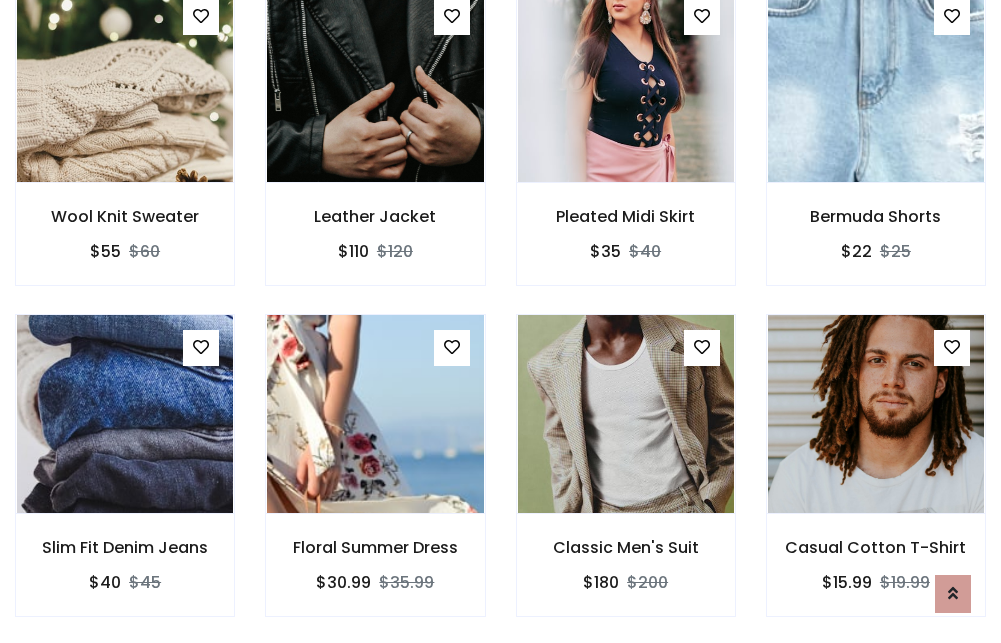 click on "Classic Men's Suit
$180
$200" at bounding box center (626, 479) 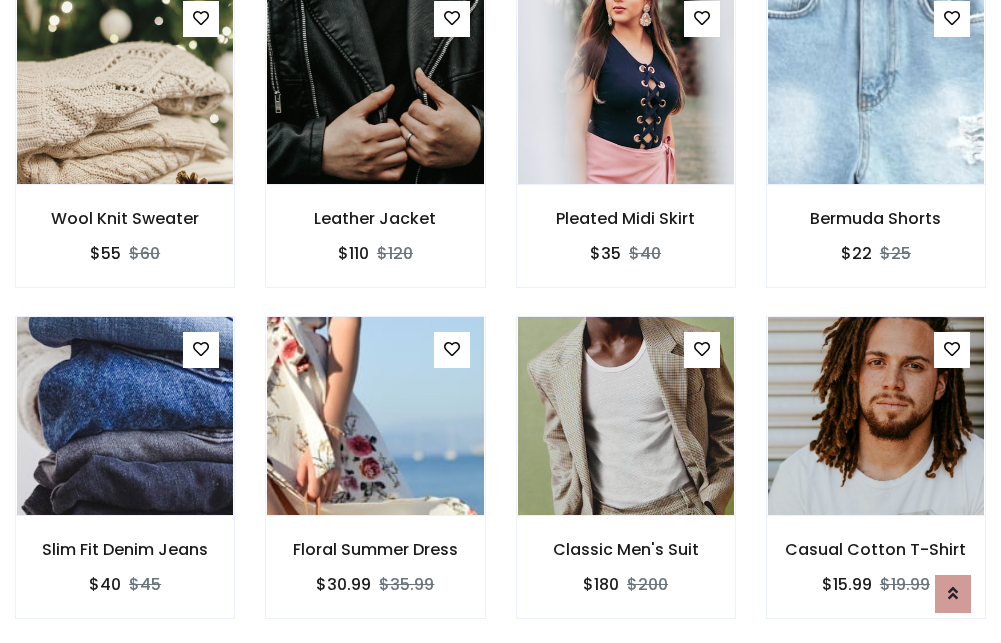 click on "Classic Men's Suit
$180
$200" at bounding box center [626, 481] 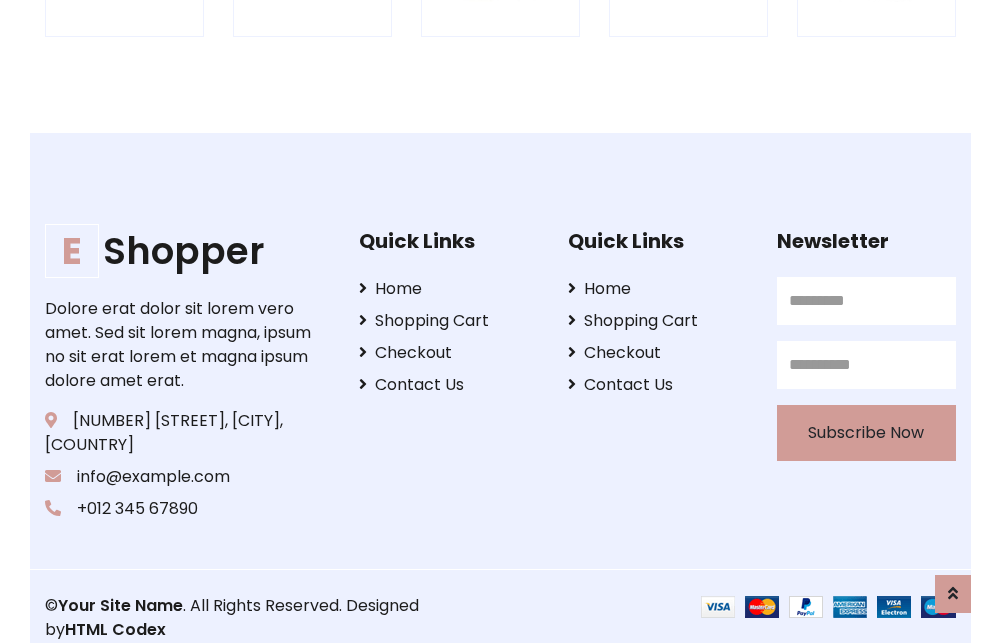 scroll, scrollTop: 3807, scrollLeft: 0, axis: vertical 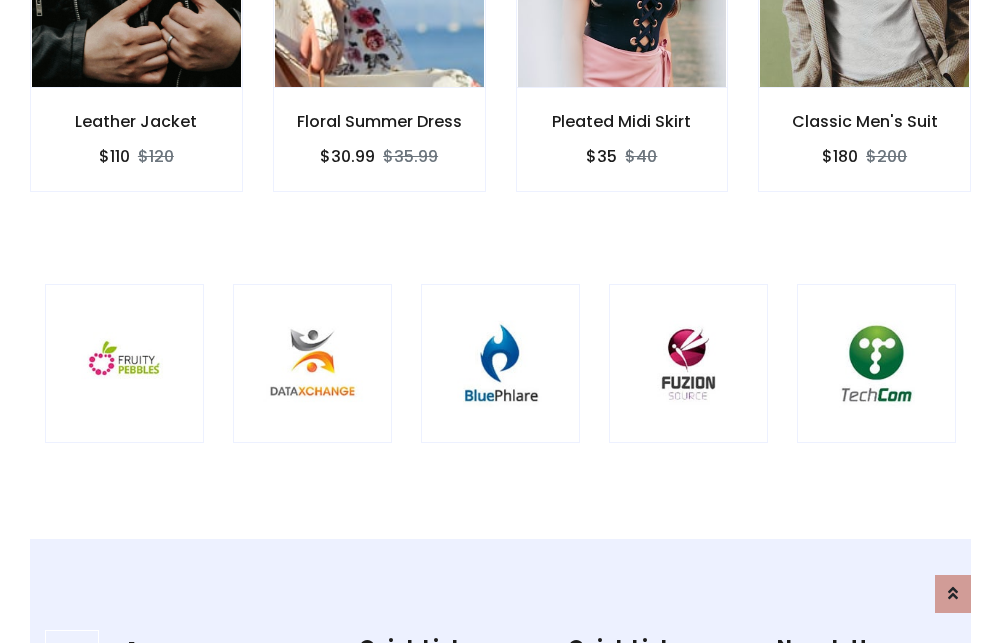 click at bounding box center (500, 363) 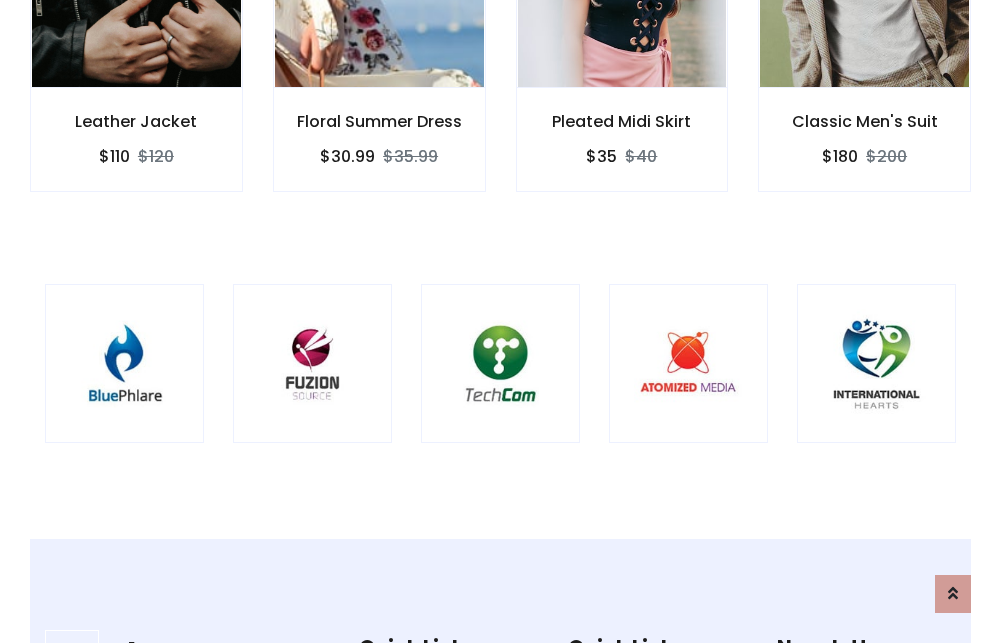 click at bounding box center (500, 363) 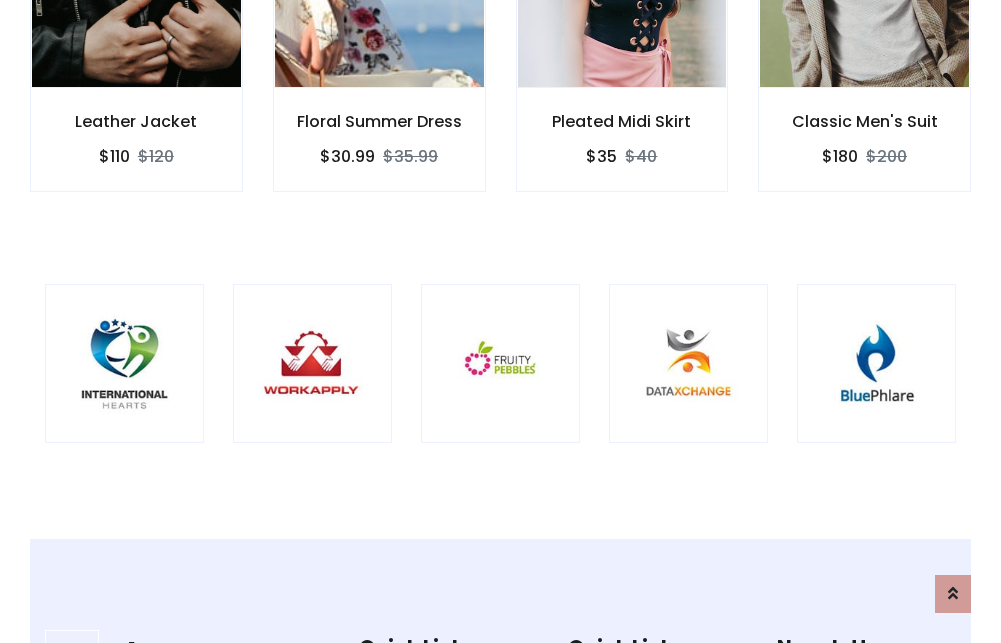 click at bounding box center [500, 363] 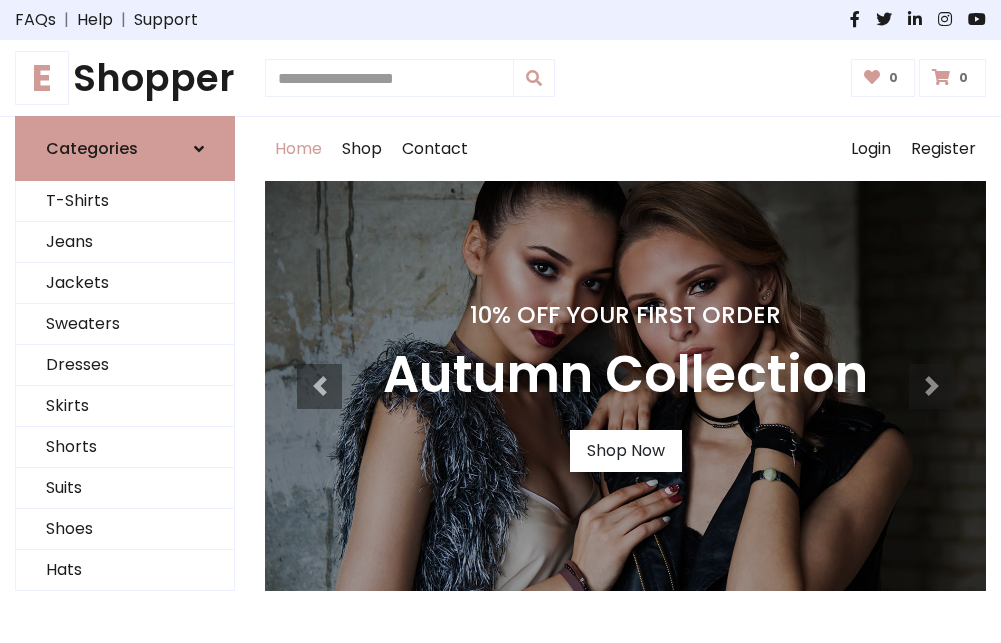 scroll, scrollTop: 0, scrollLeft: 0, axis: both 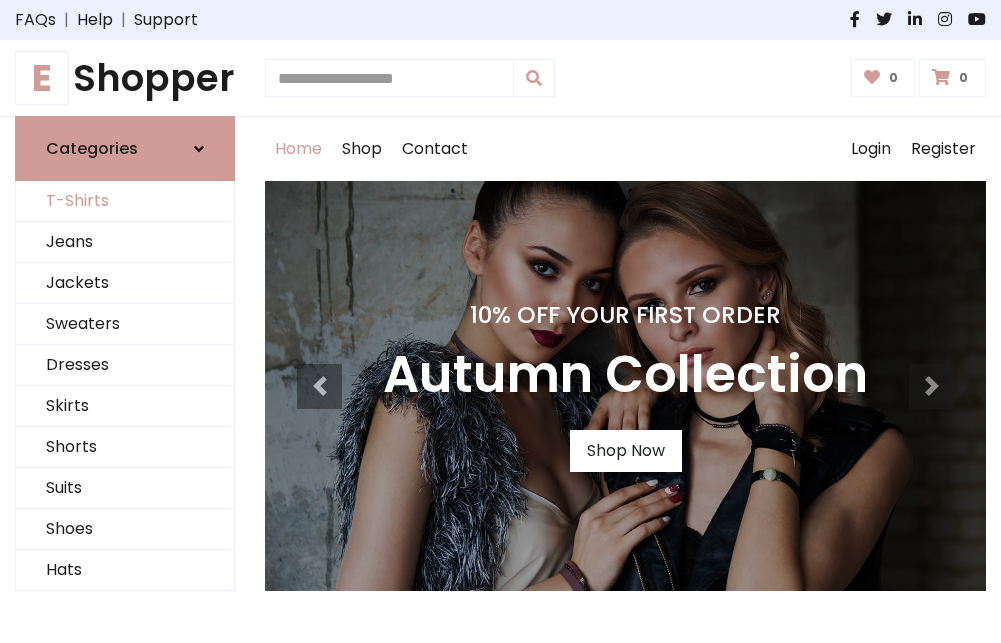 click on "T-Shirts" at bounding box center (125, 201) 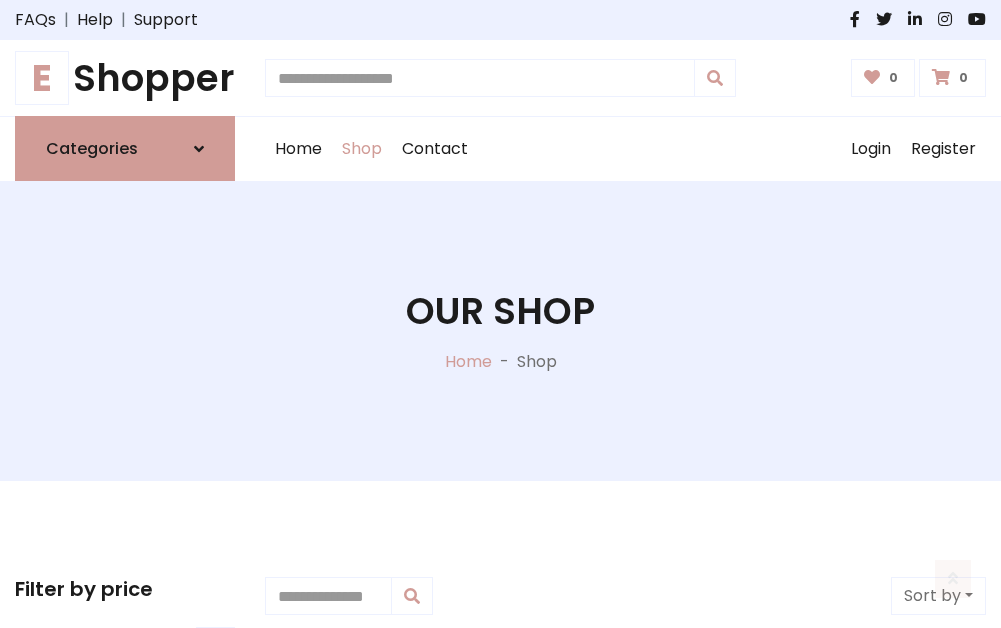 scroll, scrollTop: 802, scrollLeft: 0, axis: vertical 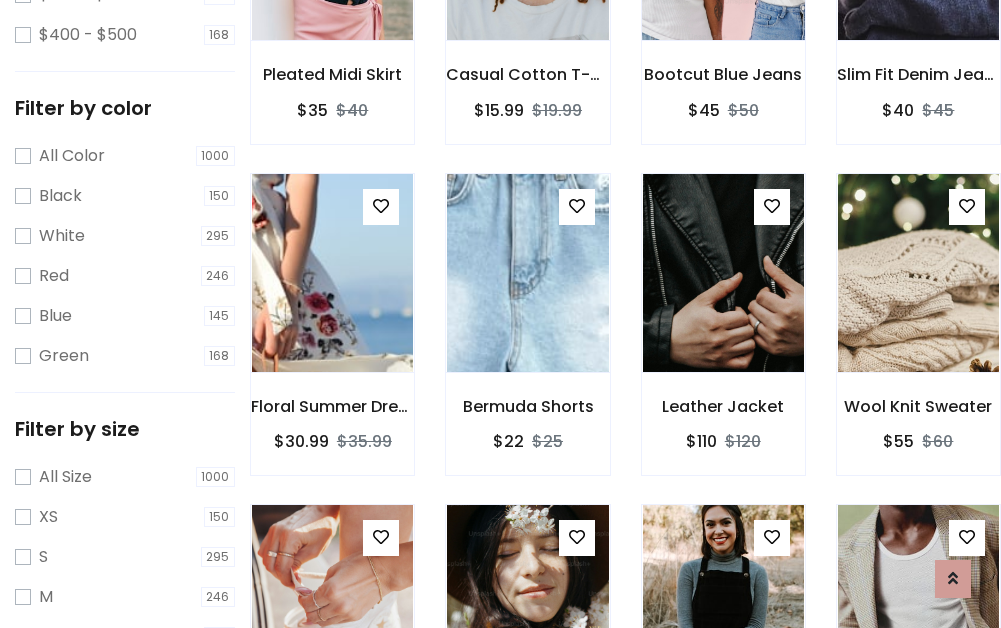 click at bounding box center [723, -59] 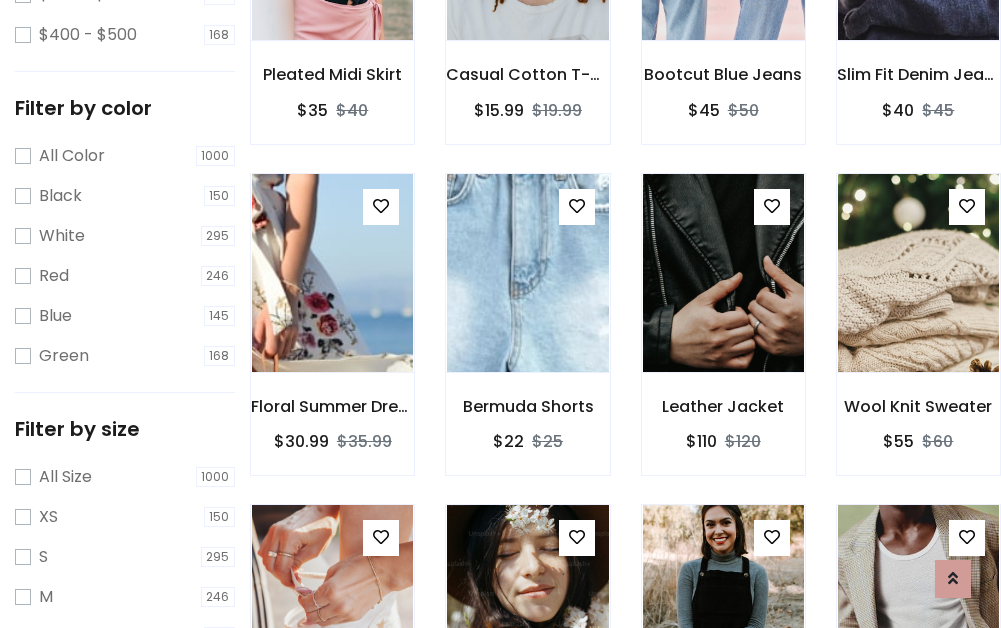 scroll, scrollTop: 701, scrollLeft: 0, axis: vertical 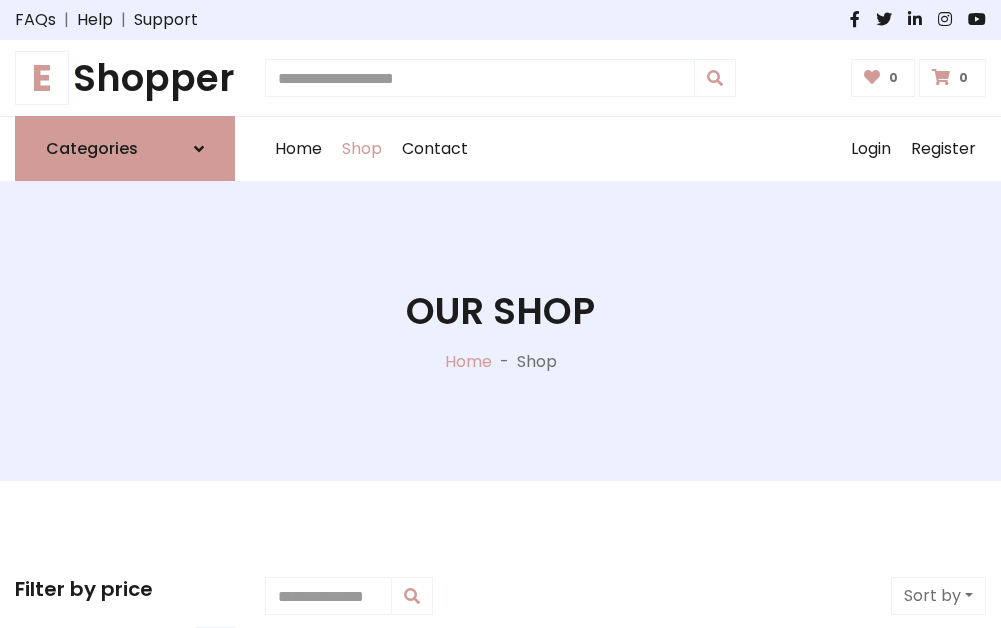 click on "E Shopper" at bounding box center [125, 78] 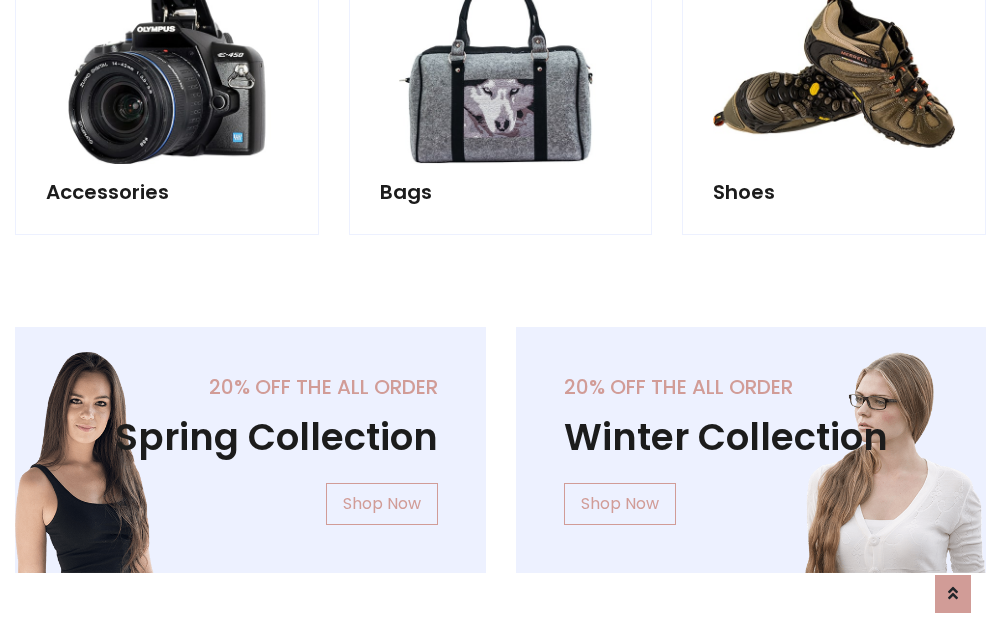 scroll, scrollTop: 1943, scrollLeft: 0, axis: vertical 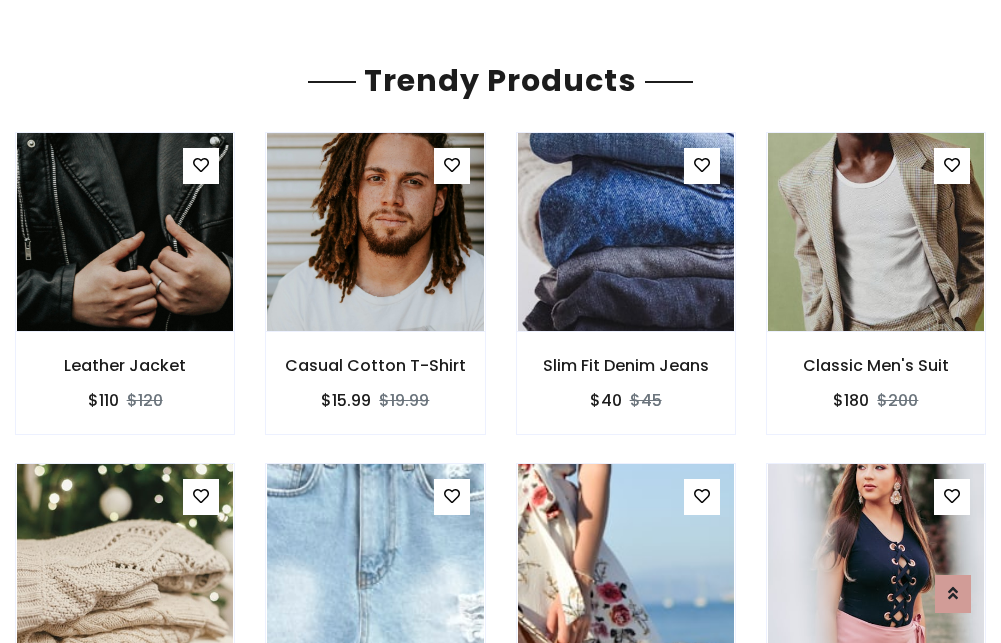 click on "Shop" at bounding box center (362, -1794) 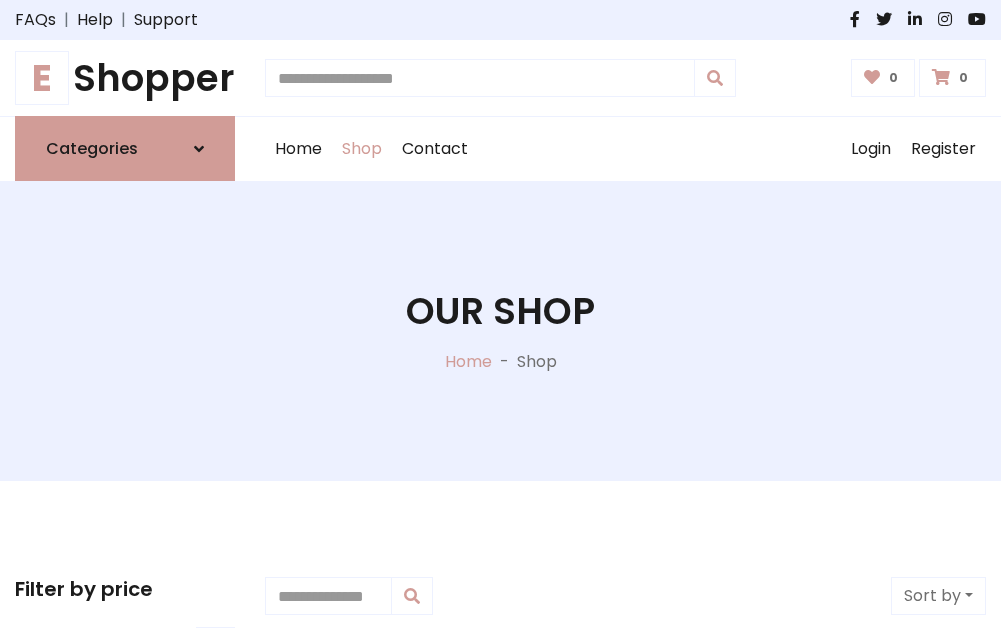 scroll, scrollTop: 0, scrollLeft: 0, axis: both 